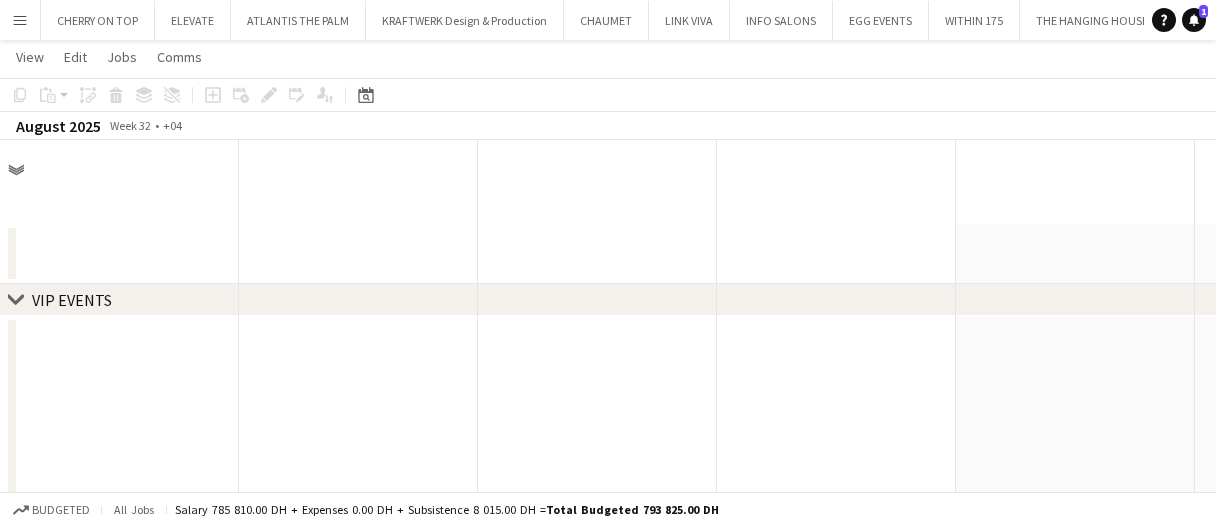 scroll, scrollTop: 591, scrollLeft: 0, axis: vertical 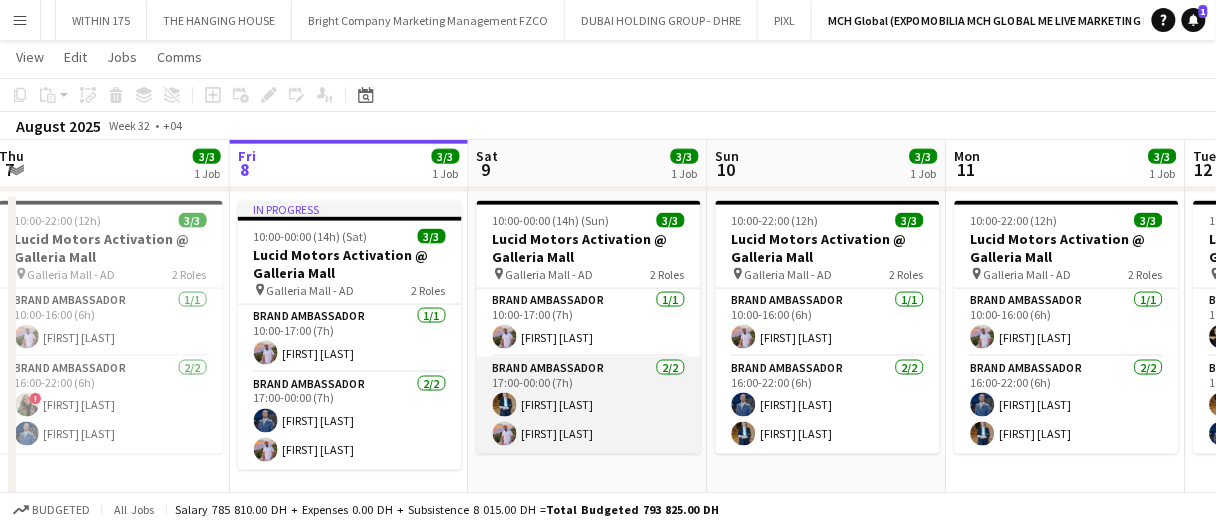 click on "Brand Ambassador    2/2   17:00-00:00 (7h)
[FIRST] [LAST] [FIRST] [LAST]" at bounding box center (589, 405) 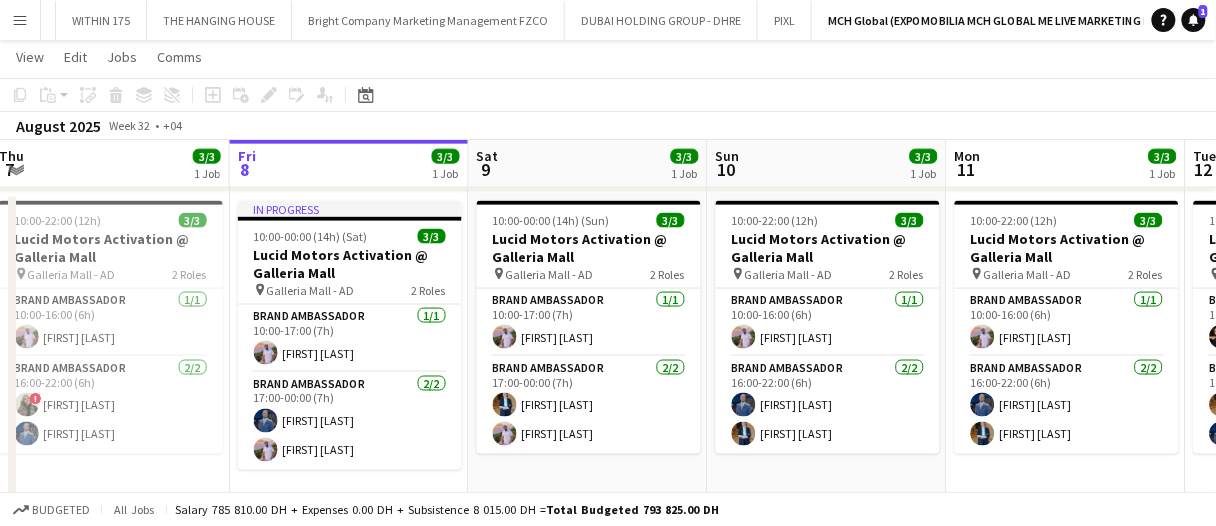 scroll, scrollTop: 1051, scrollLeft: 0, axis: vertical 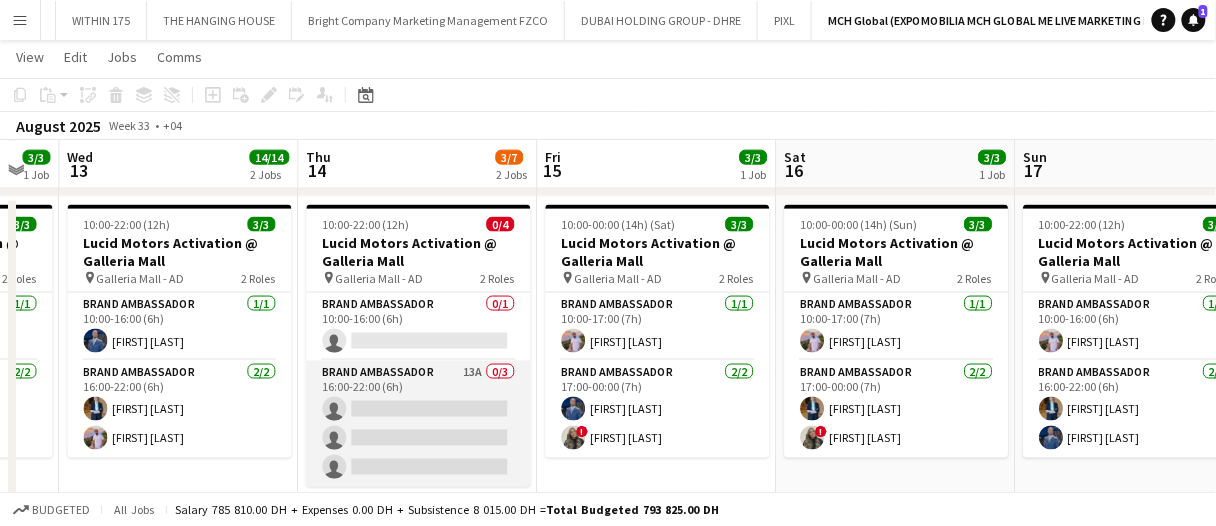 click on "Brand Ambassador    13A   0/3   16:00-22:00 (6h)
single-neutral-actions
single-neutral-actions
single-neutral-actions" at bounding box center (419, 424) 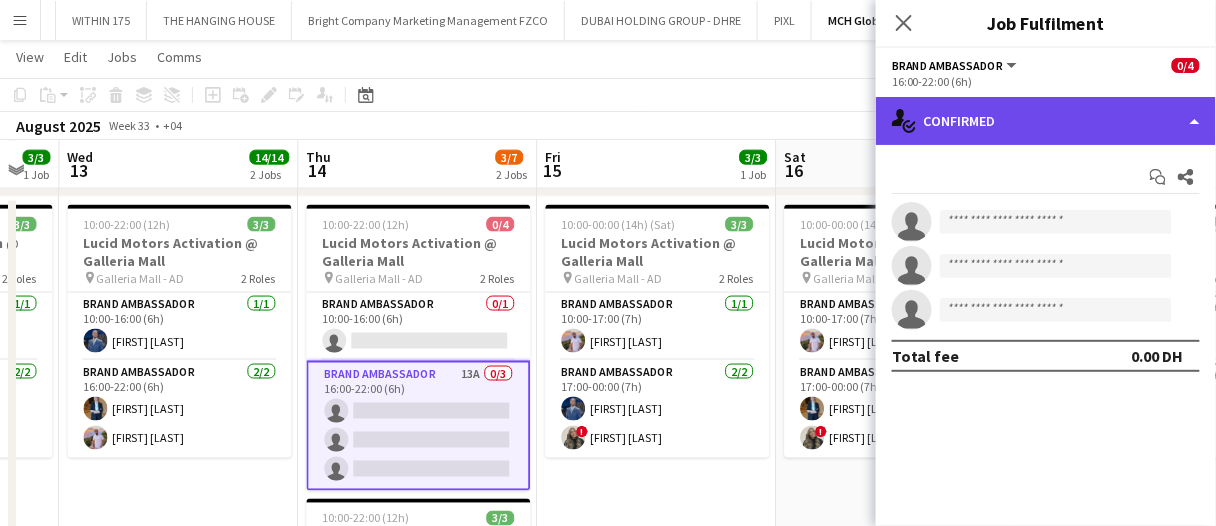 click on "single-neutral-actions-check-2
Confirmed" 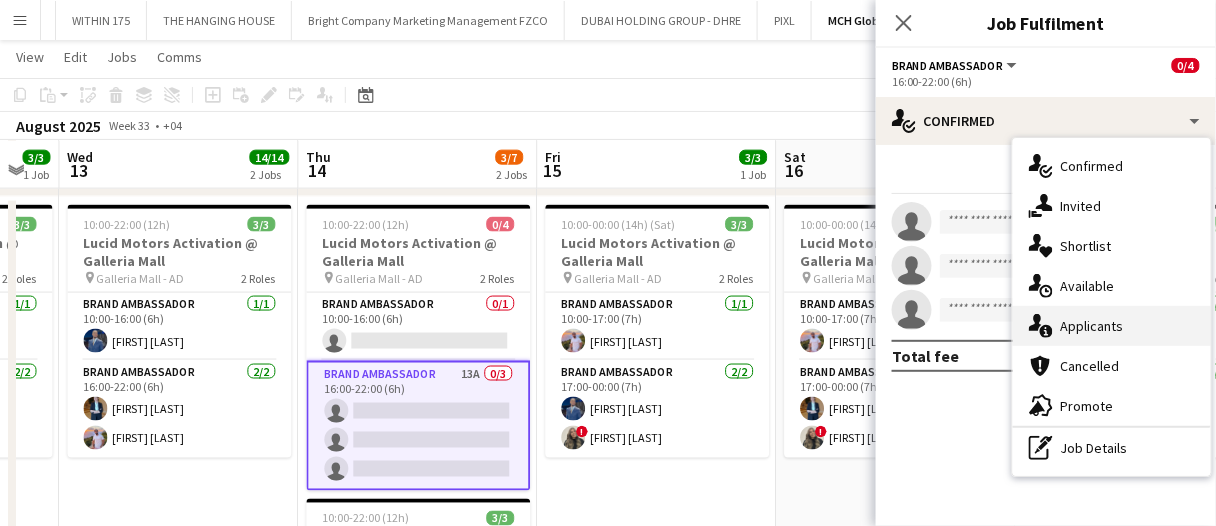 click on "single-neutral-actions-information
Applicants" at bounding box center [1112, 326] 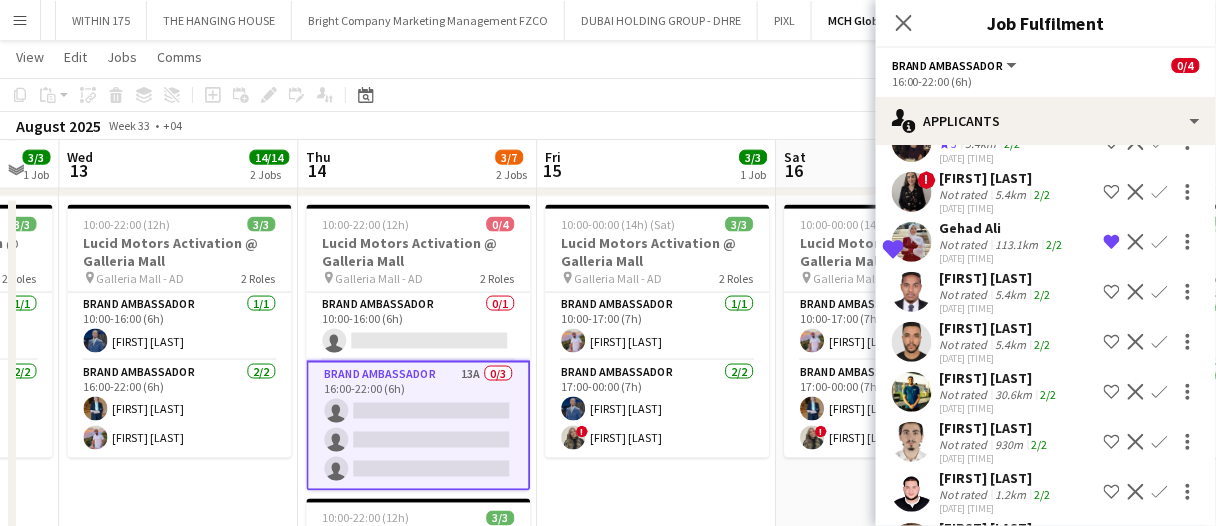 scroll, scrollTop: 200, scrollLeft: 0, axis: vertical 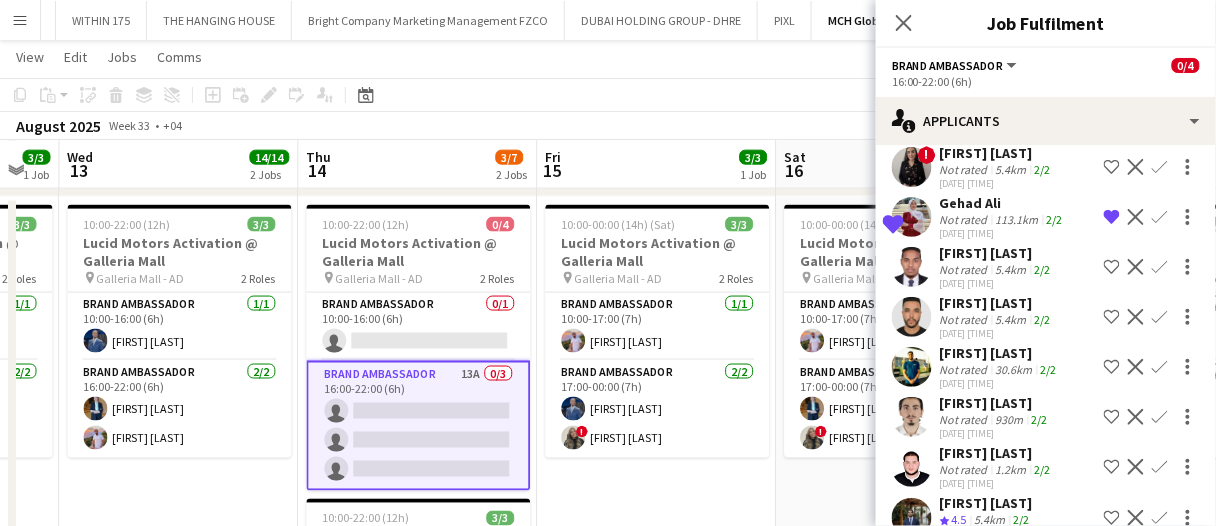 click on "5.4km" at bounding box center [1014, 369] 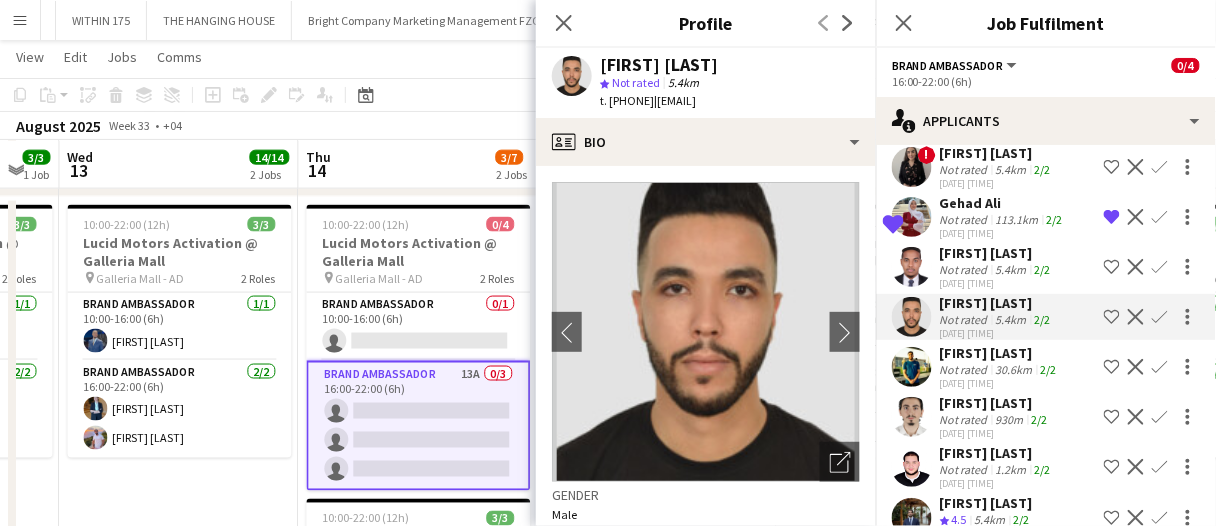 click on "30.6km" at bounding box center [1010, 419] 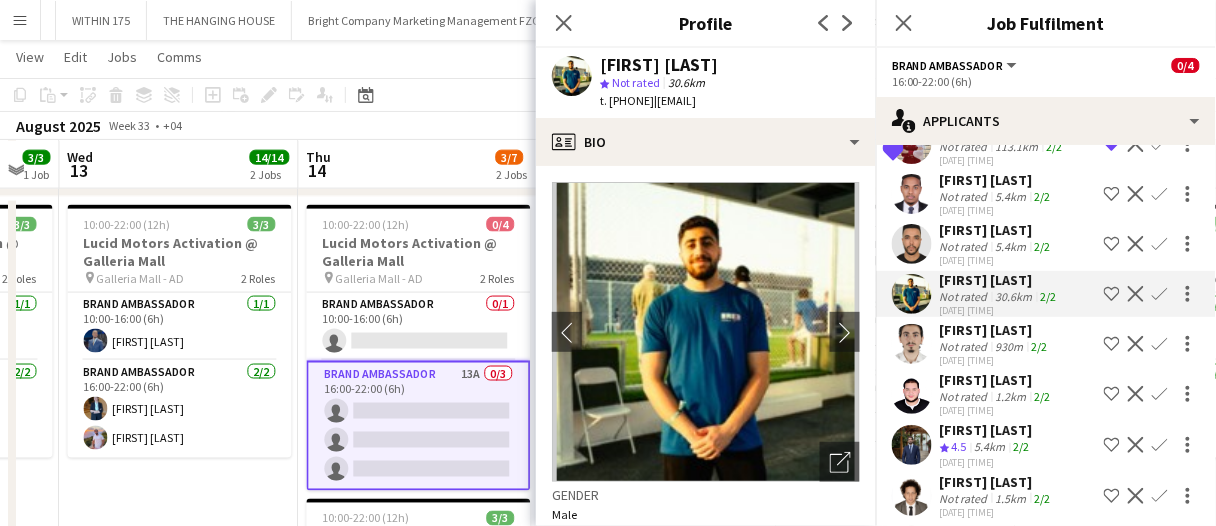scroll, scrollTop: 300, scrollLeft: 0, axis: vertical 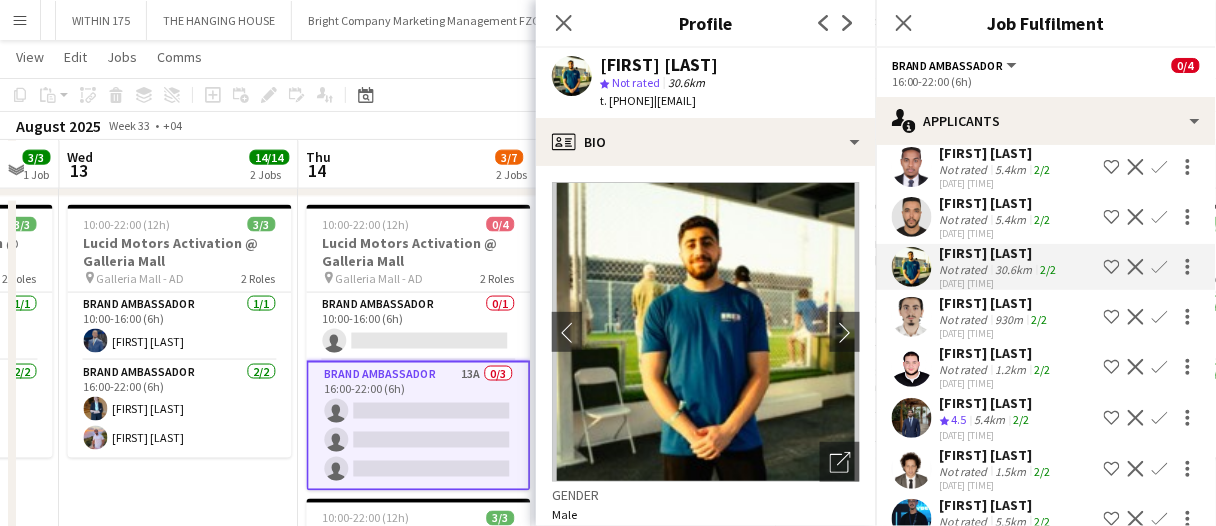 click on "930m" at bounding box center (1011, 369) 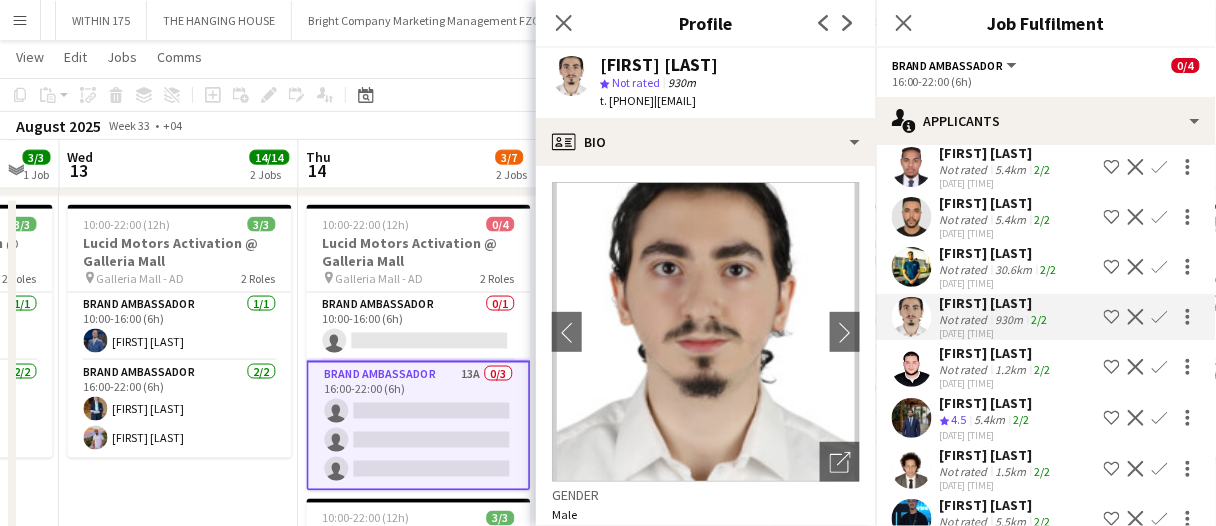 click on "[FIRST] [LAST]" at bounding box center (987, 403) 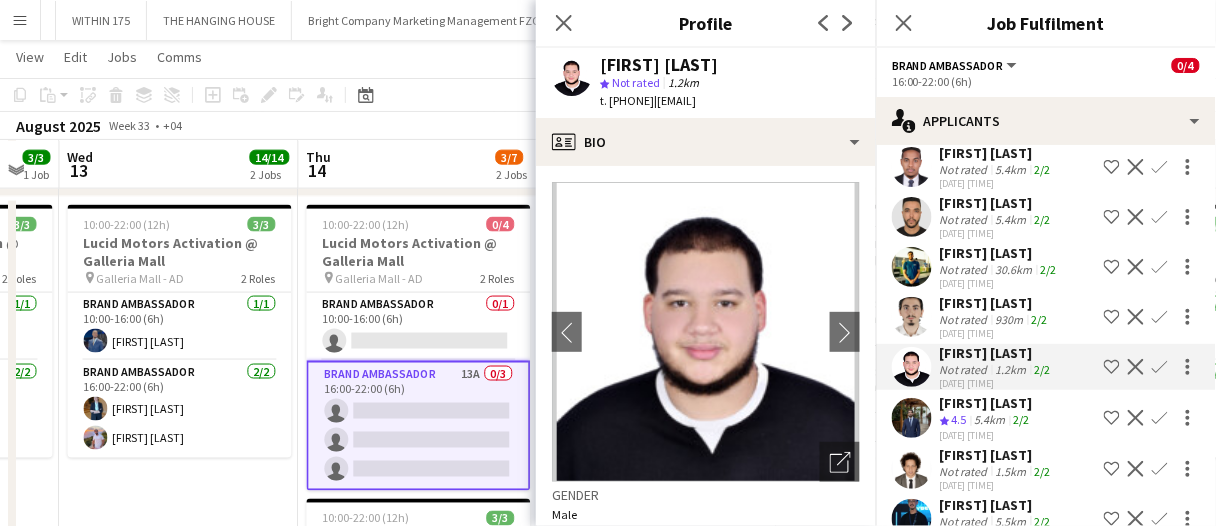 click on "[FIRST] [LAST]" at bounding box center (997, 455) 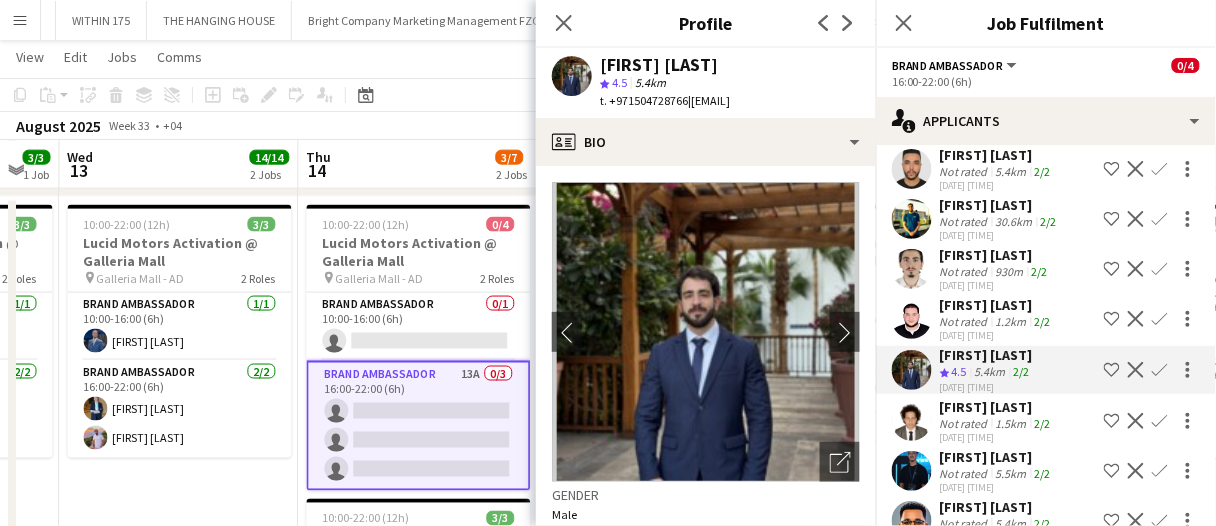 scroll, scrollTop: 383, scrollLeft: 0, axis: vertical 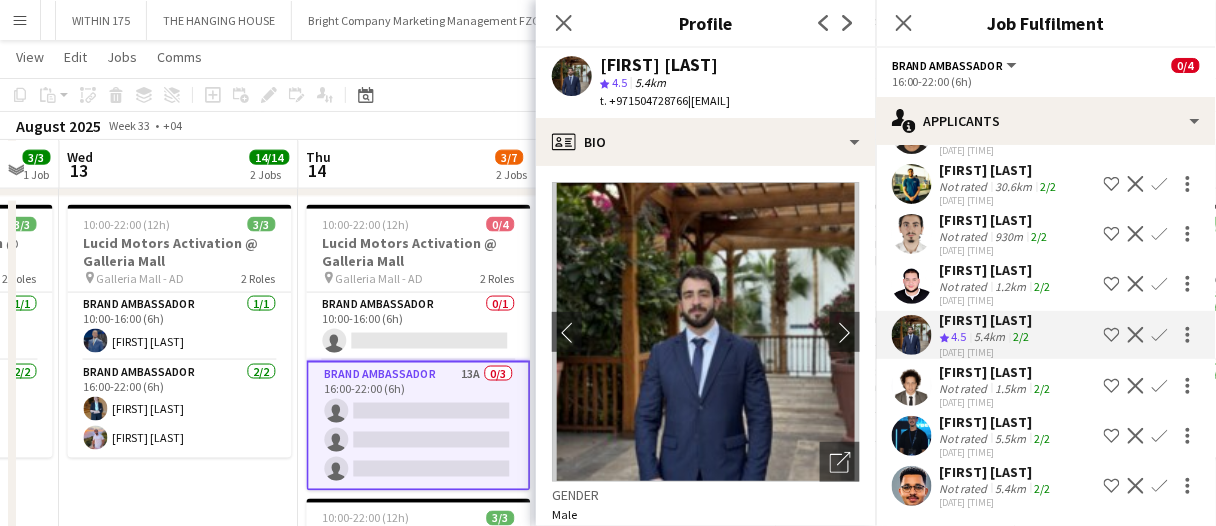 click on "[FIRST] [LAST]" at bounding box center (997, 422) 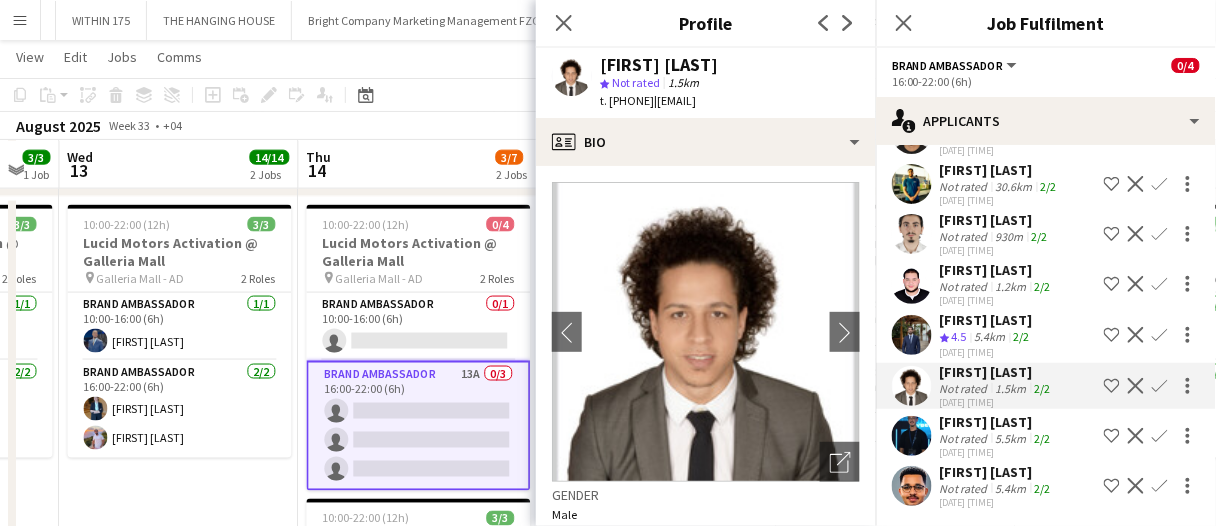 click on "5.4km" 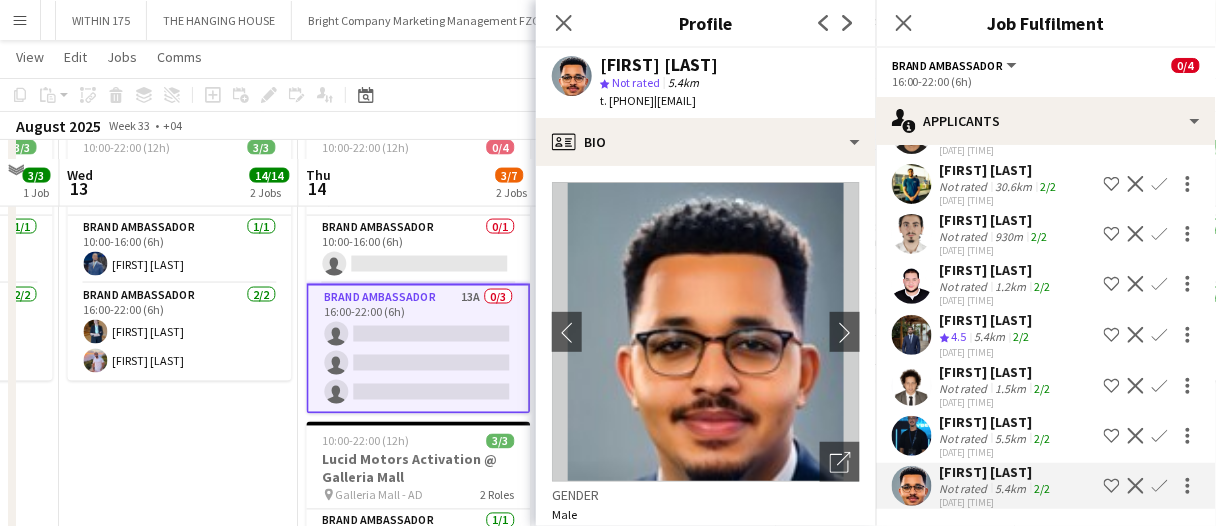scroll, scrollTop: 687, scrollLeft: 0, axis: vertical 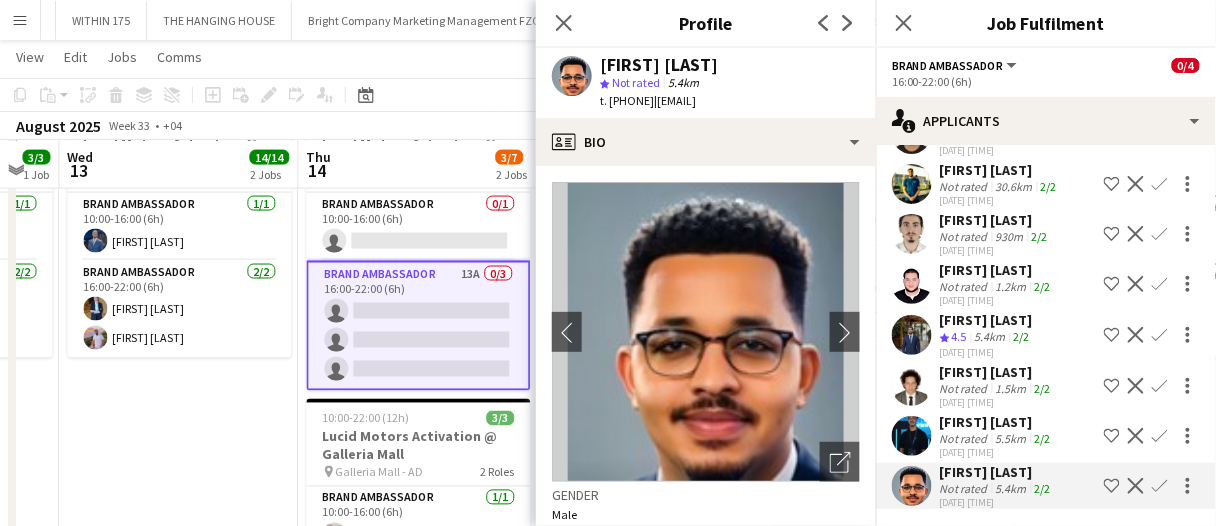 click on "[FIRST] [LAST]" at bounding box center (997, 472) 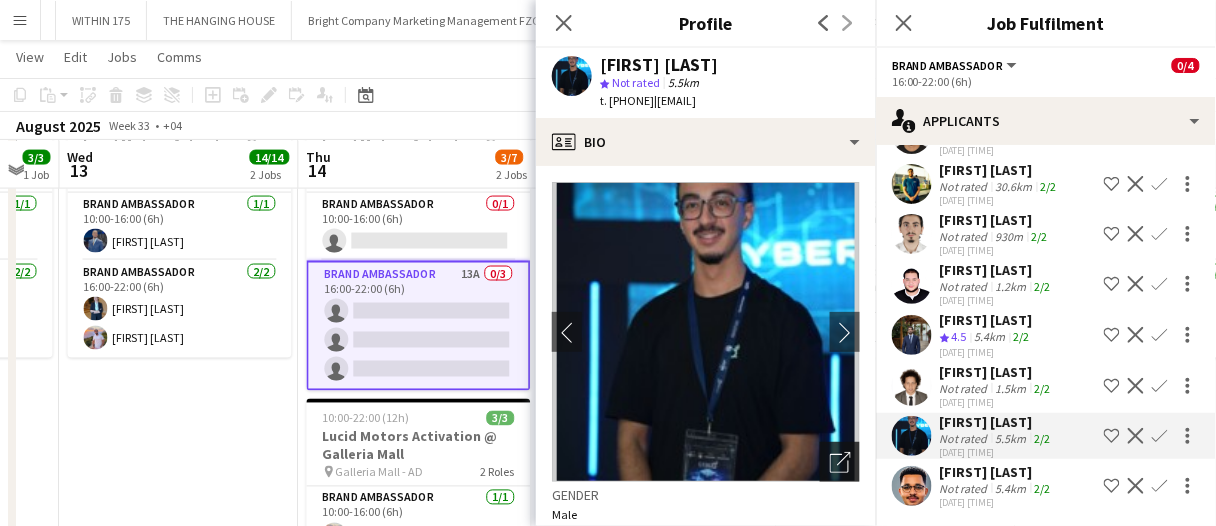 click 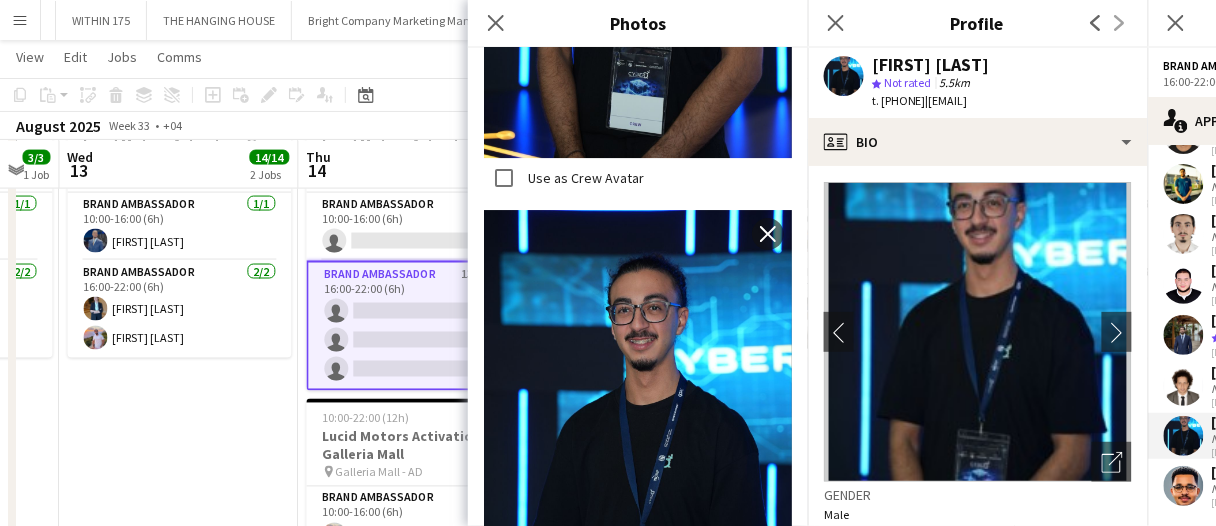 scroll, scrollTop: 3400, scrollLeft: 0, axis: vertical 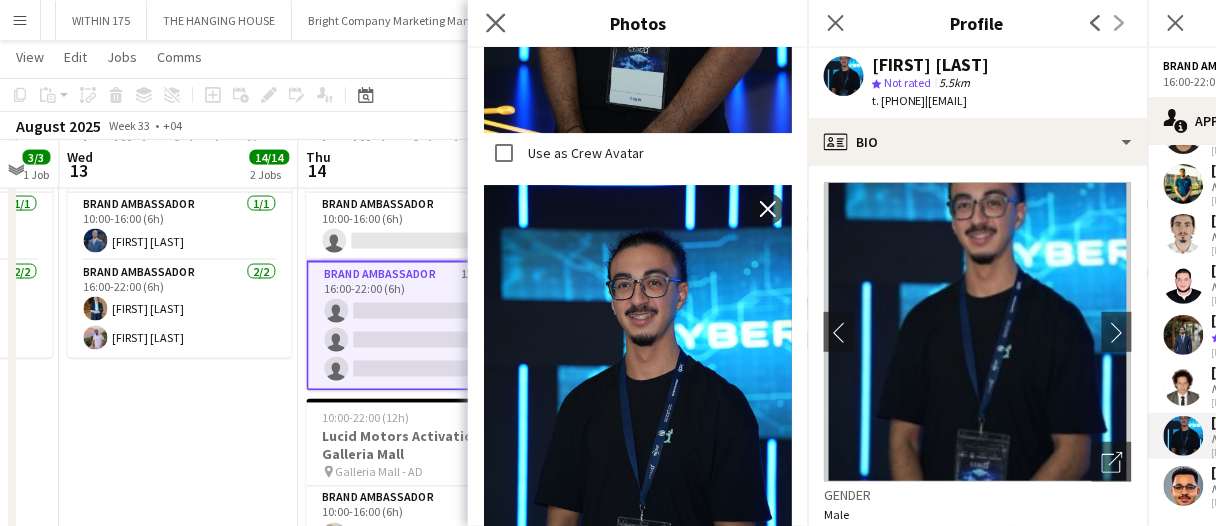 click on "Close pop-in" 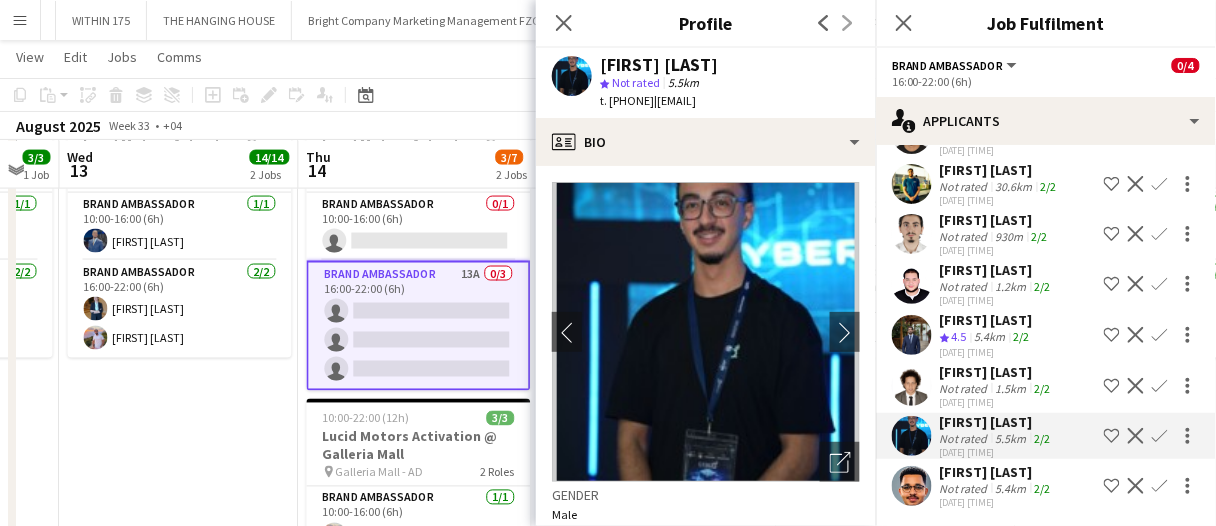 click on "5.4km" at bounding box center (1011, 388) 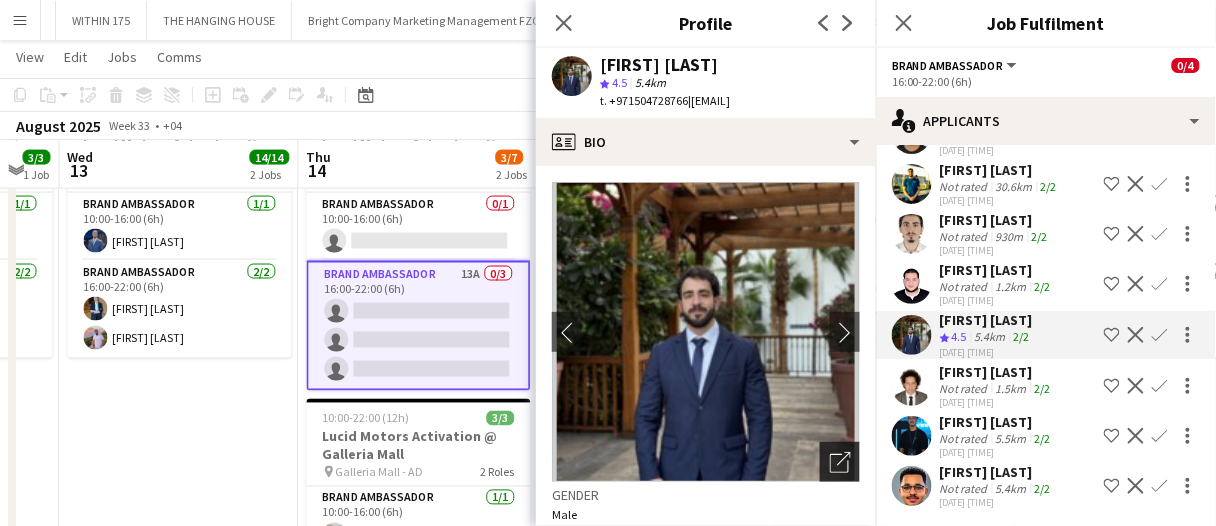 click on "Open photos pop-in" 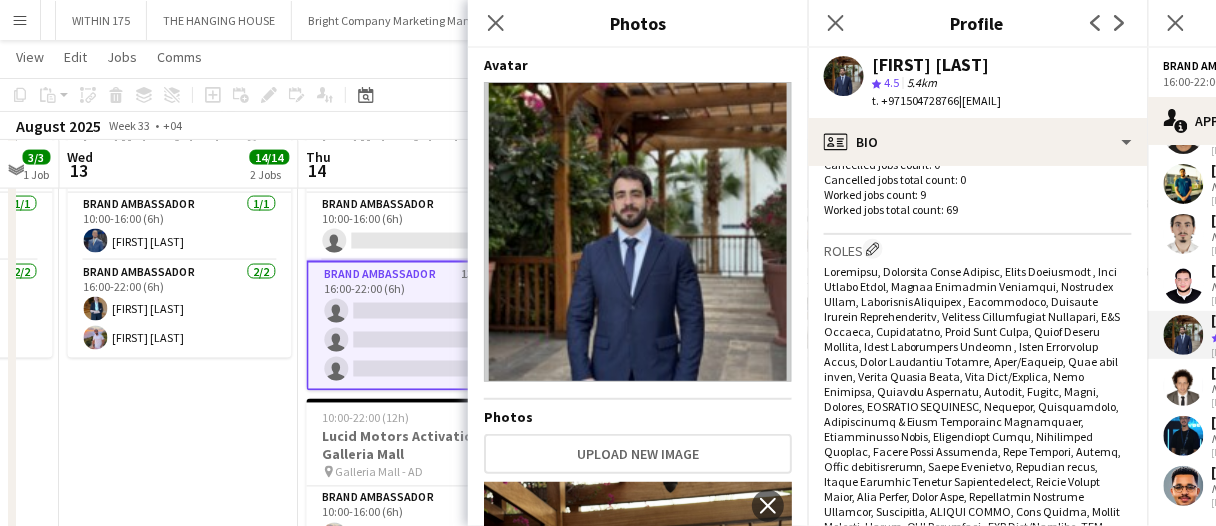scroll, scrollTop: 600, scrollLeft: 0, axis: vertical 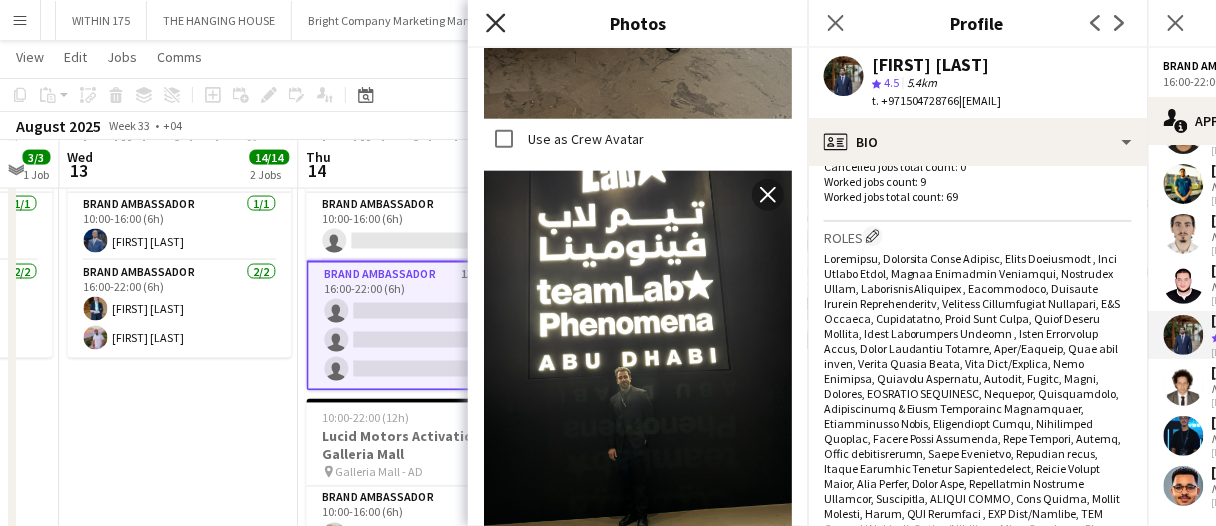 click 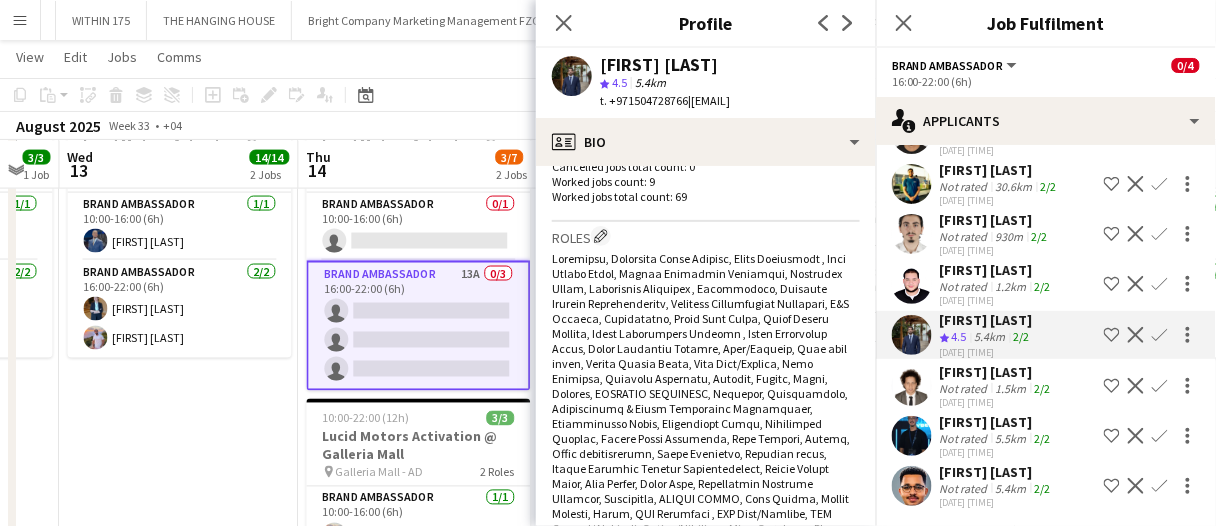 click on "Shortlist crew" 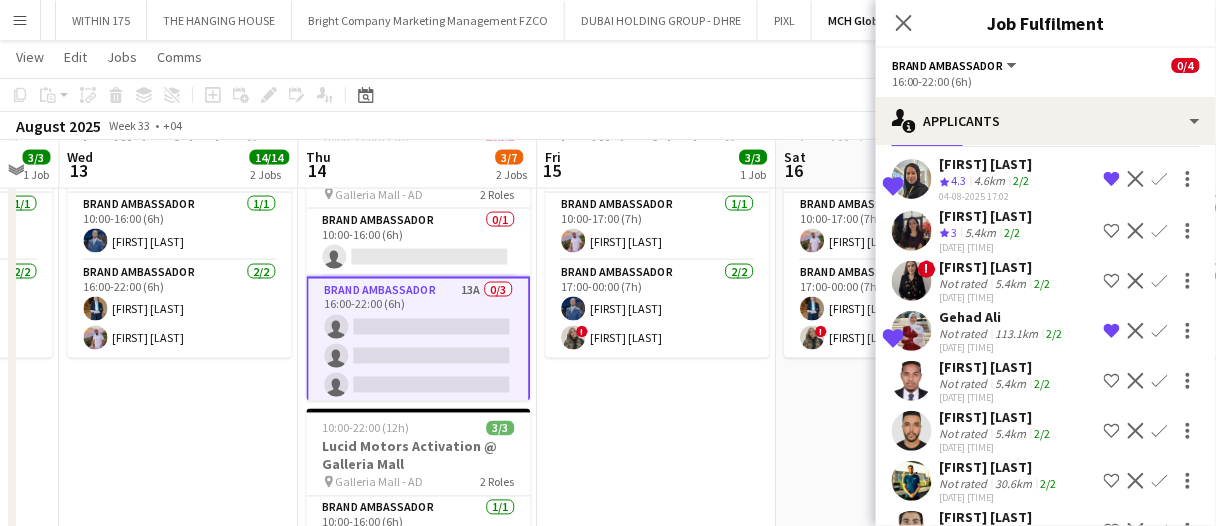 scroll, scrollTop: 0, scrollLeft: 0, axis: both 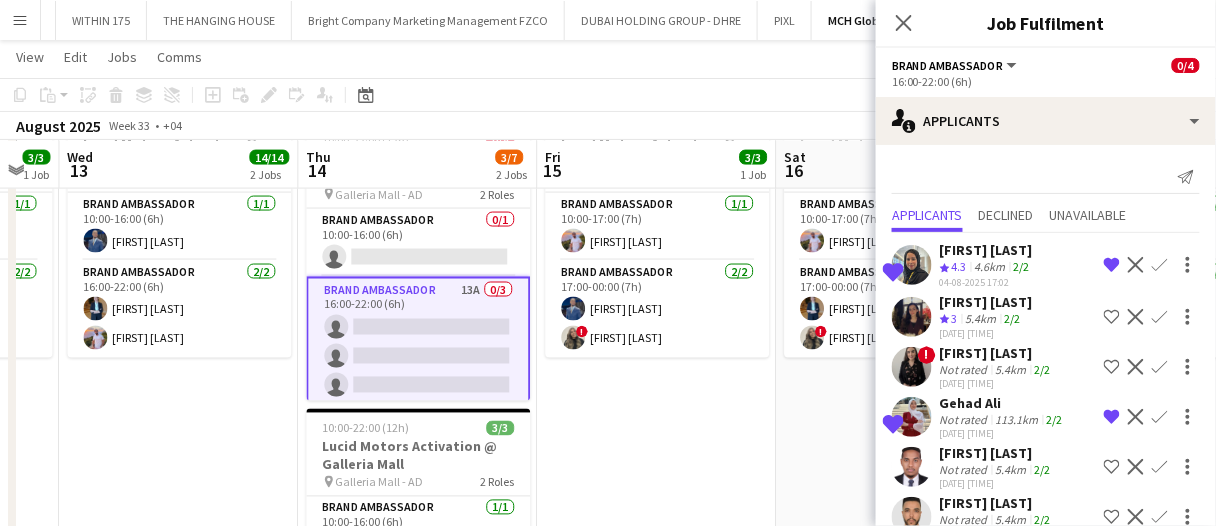 click on "Remove crew from shortlist" 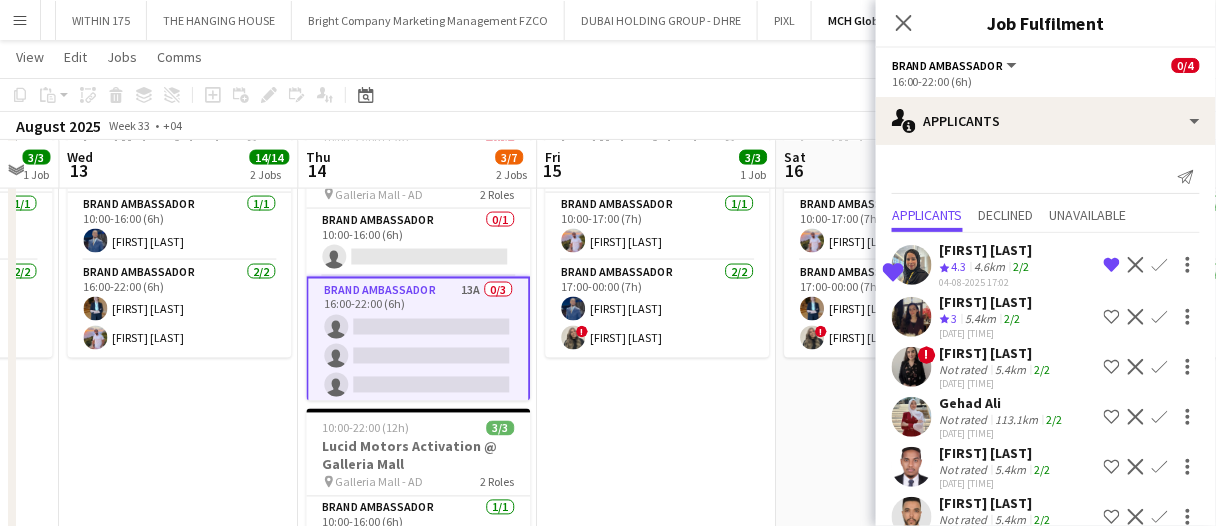 click on "Remove crew from shortlist" 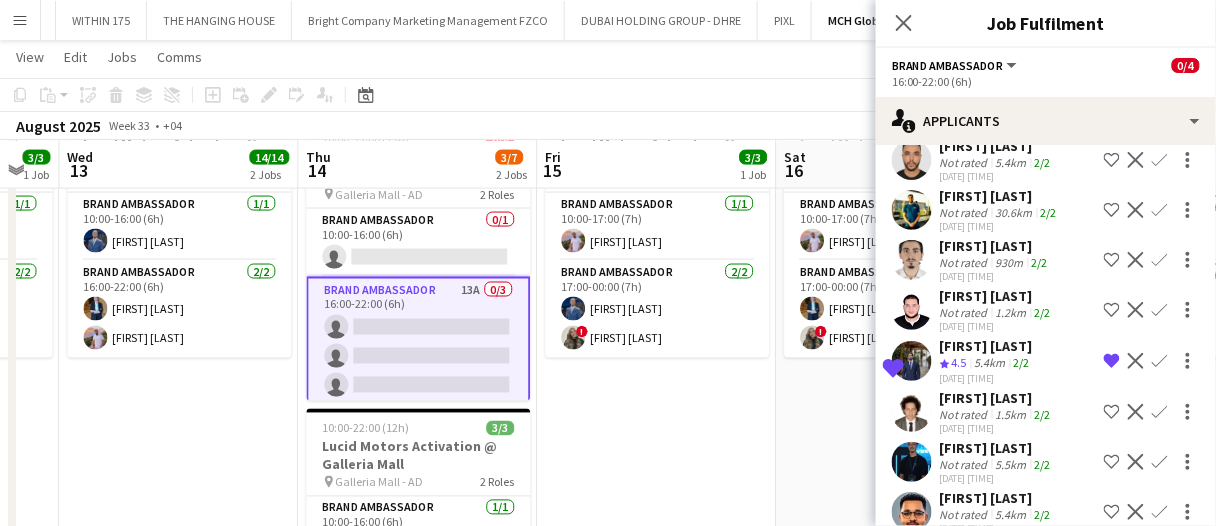 scroll, scrollTop: 383, scrollLeft: 0, axis: vertical 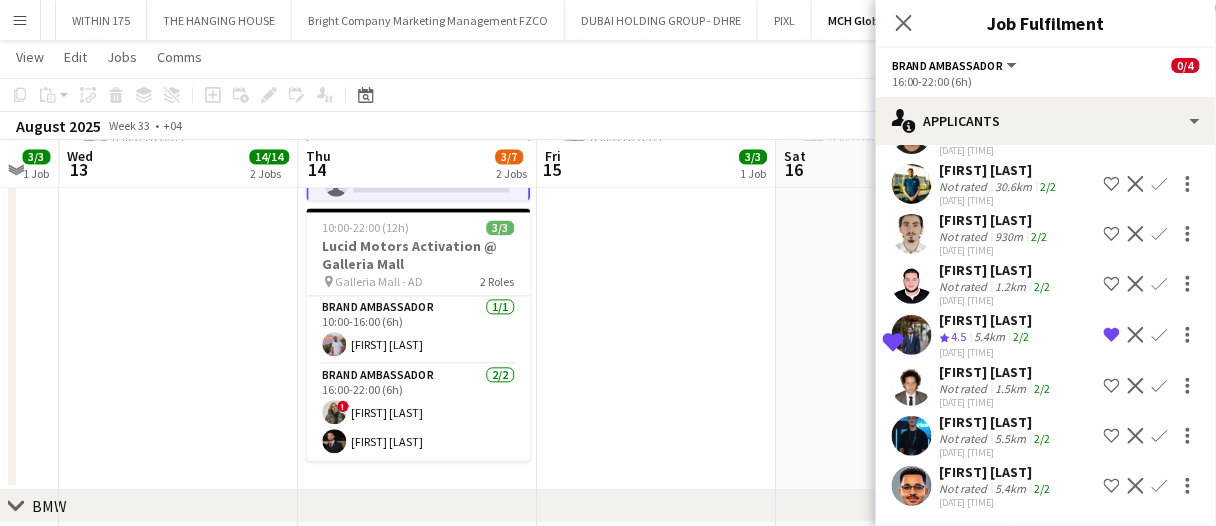 click on "10:00-00:00 (14h) (Sat)   3/3   Lucid Motors Activation @ Galleria Mall
pin
Galleria Mall - AD   2 Roles   Brand Ambassador    1/1   10:00-17:00 (7h)
[FIRST] [LAST]  Brand Ambassador    2/2   17:00-00:00 (7h)
[FIRST] [LAST] ! [FIRST] [LAST]" at bounding box center (657, 194) 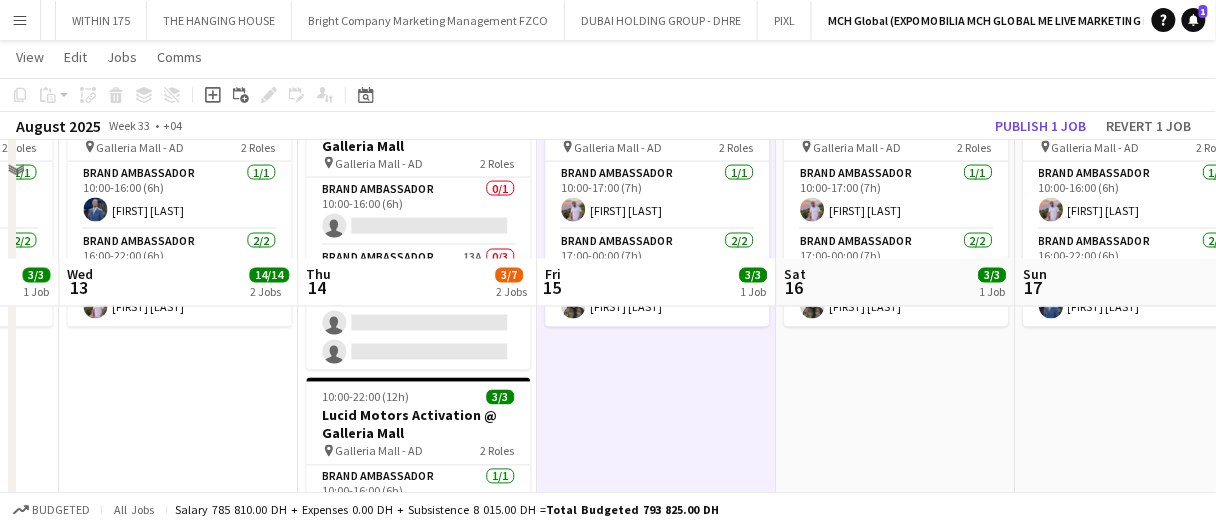 scroll, scrollTop: 587, scrollLeft: 0, axis: vertical 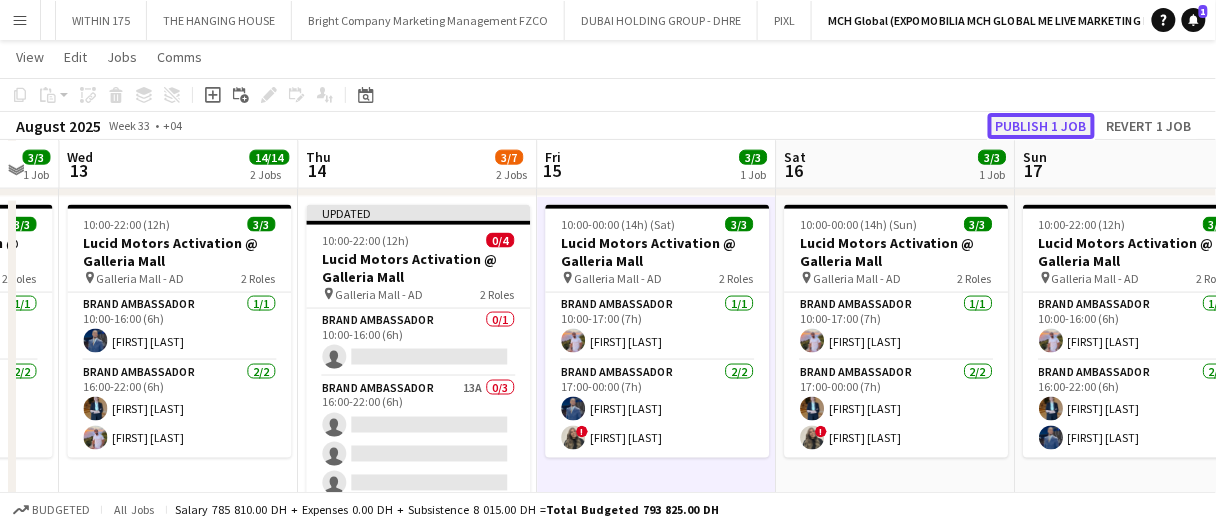 click on "Publish 1 job" 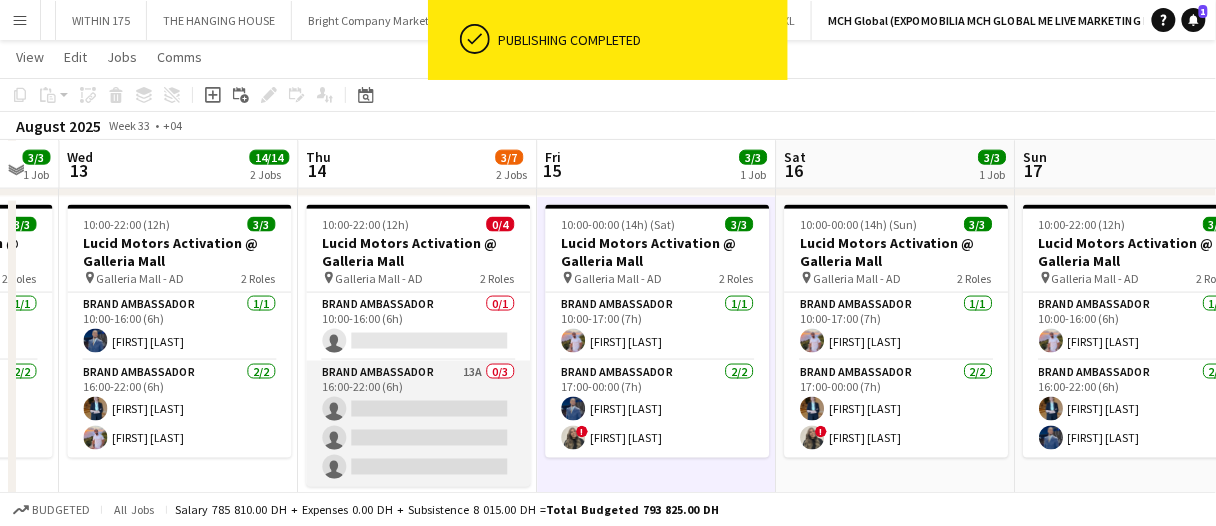 click on "Brand Ambassador    13A   0/3   16:00-22:00 (6h)
single-neutral-actions
single-neutral-actions
single-neutral-actions" at bounding box center (419, 424) 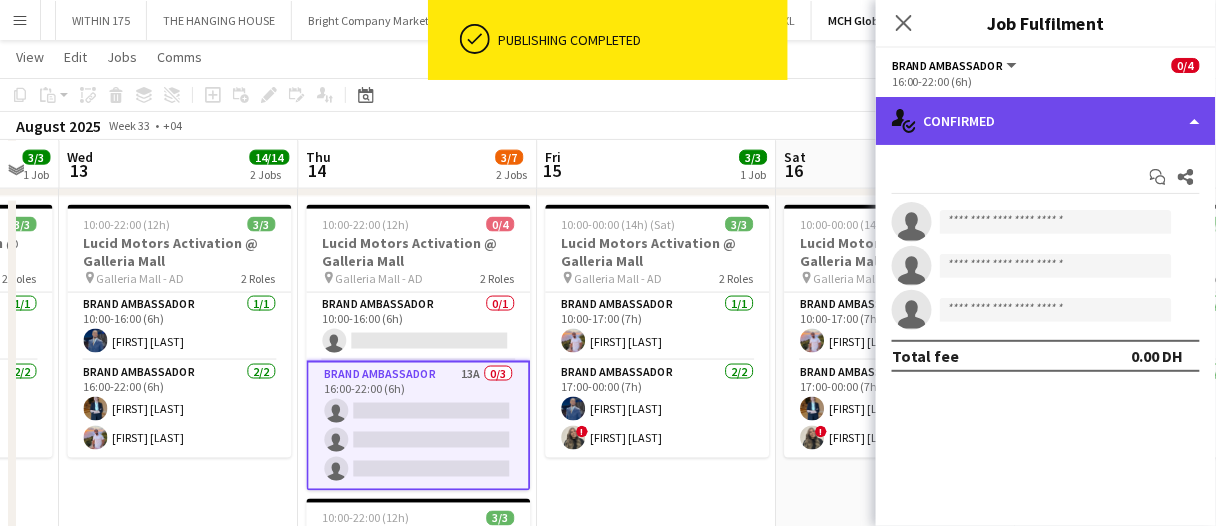click on "single-neutral-actions-check-2
Confirmed" 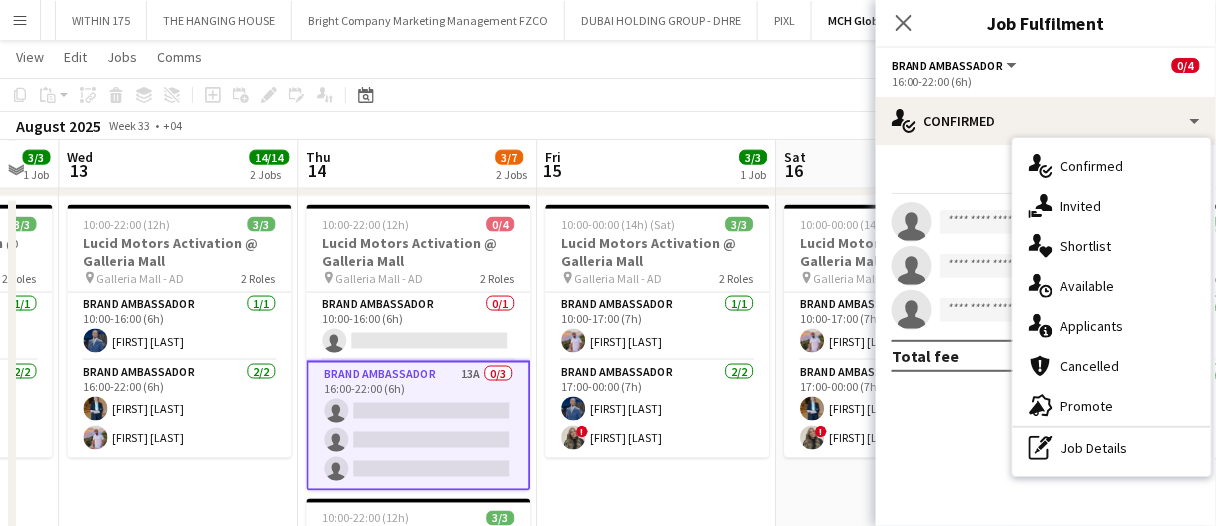 click on "single-neutral-actions-information
Applicants" at bounding box center (1112, 326) 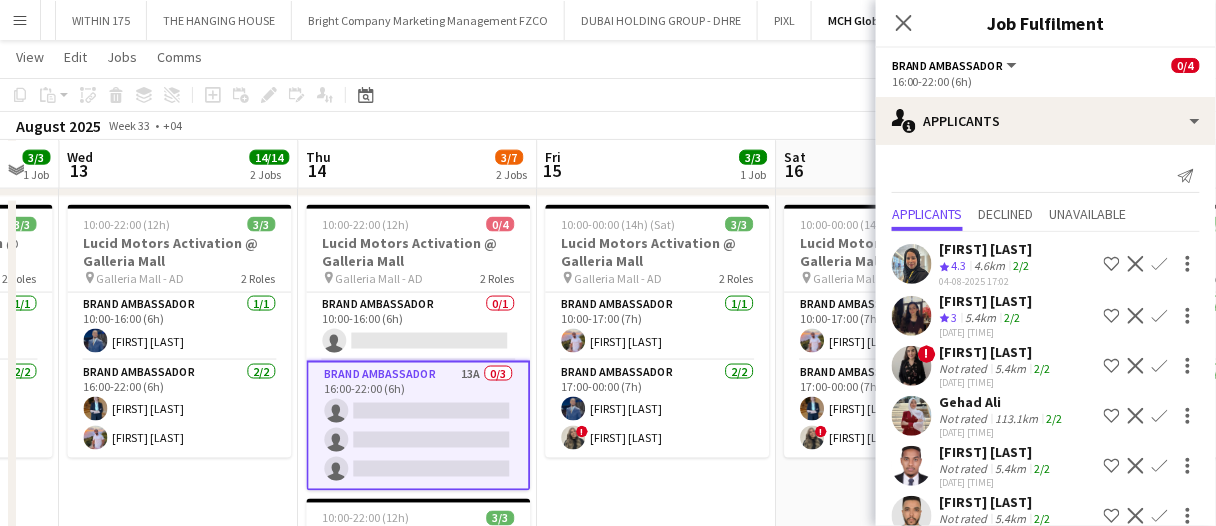 scroll, scrollTop: 0, scrollLeft: 0, axis: both 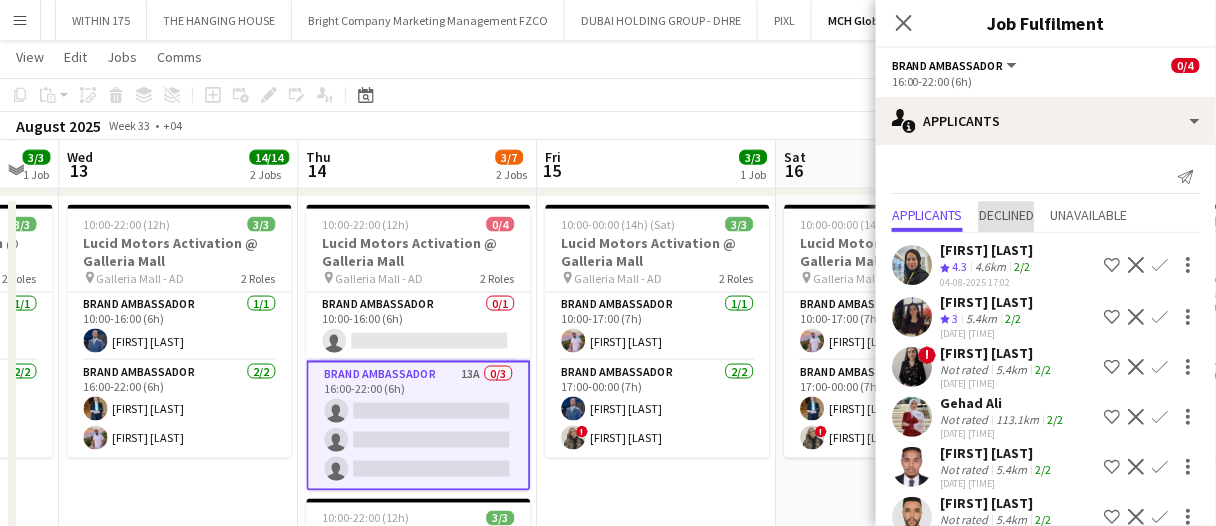 click on "Declined" at bounding box center [1006, 215] 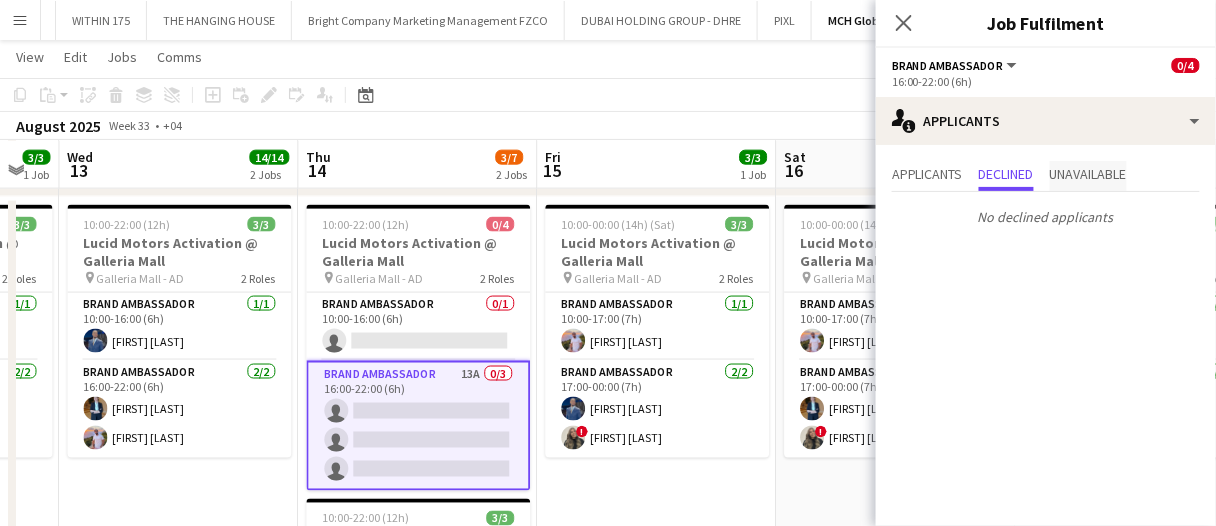click on "Unavailable" at bounding box center (1088, 174) 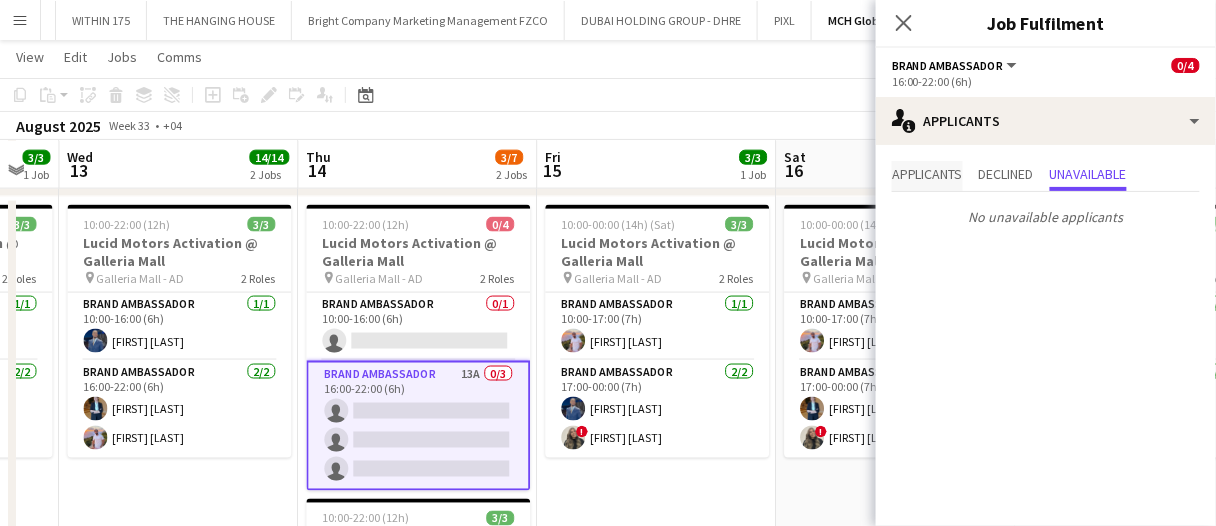 click on "Applicants" at bounding box center [927, 174] 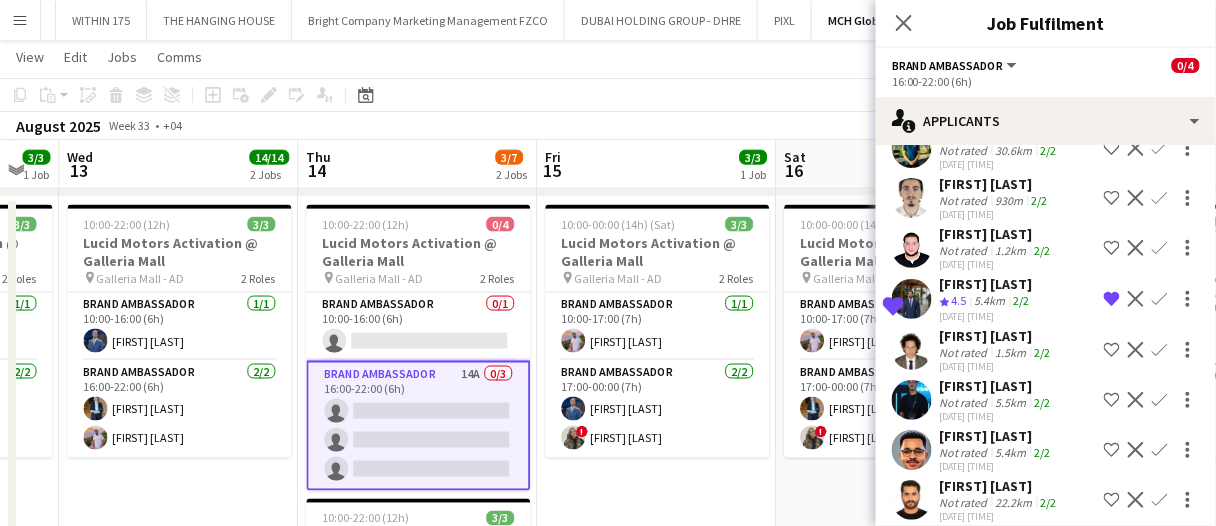 scroll, scrollTop: 433, scrollLeft: 0, axis: vertical 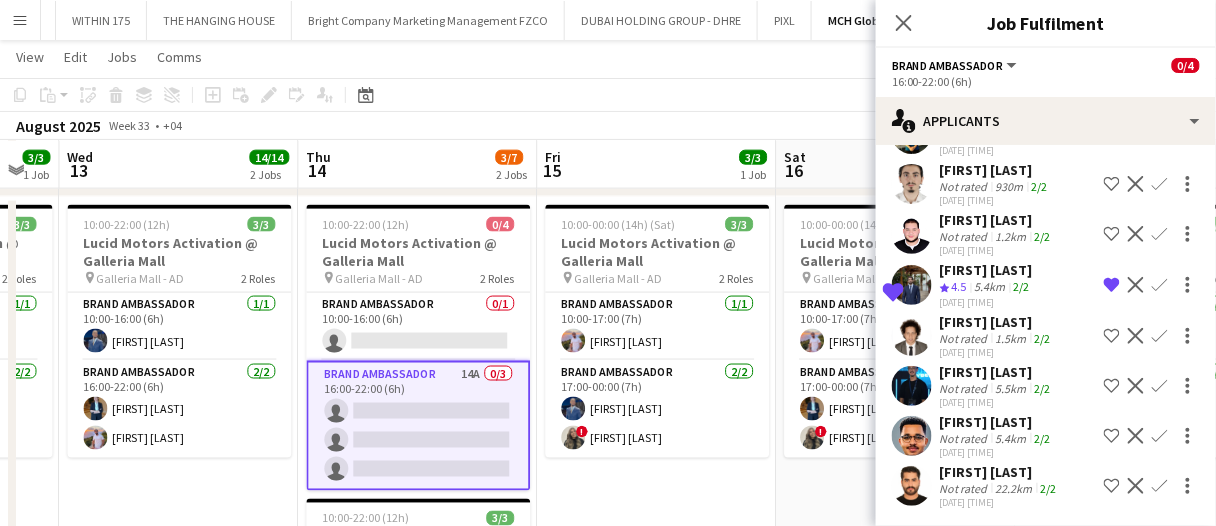 click on "22.2km" 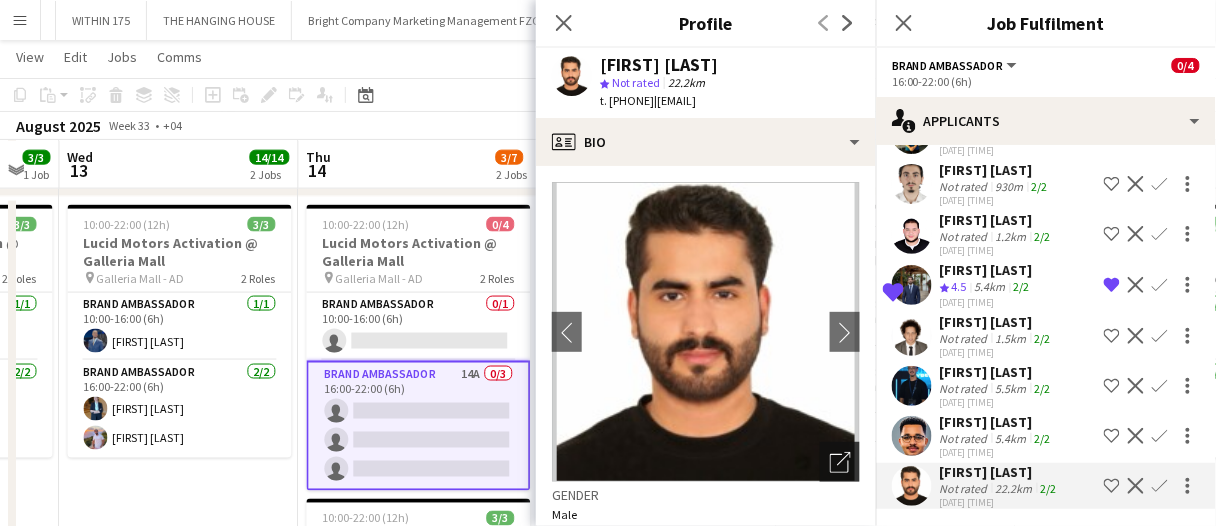 click on "Open photos pop-in" 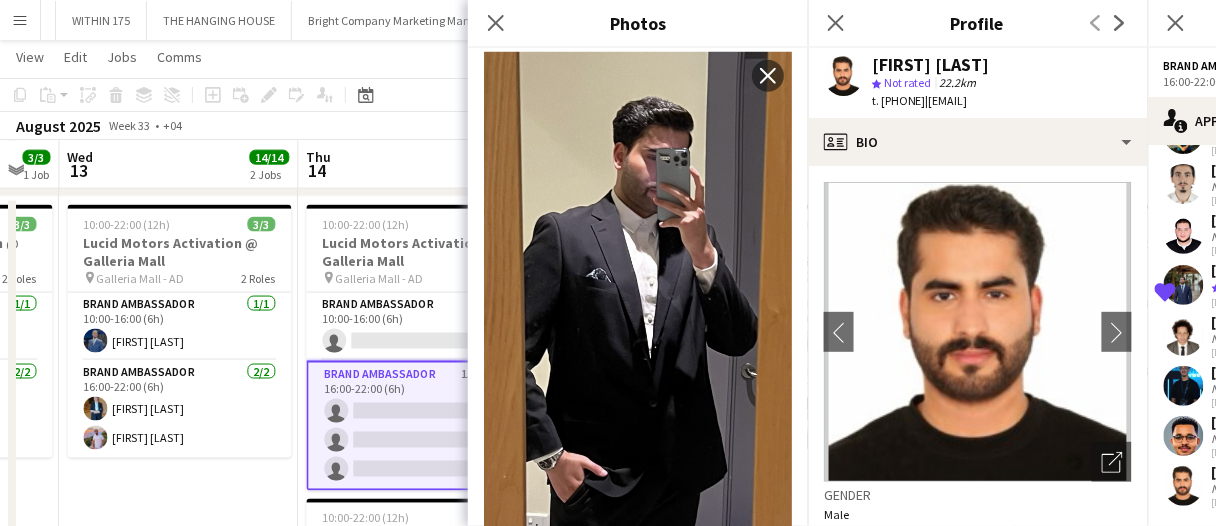 scroll, scrollTop: 400, scrollLeft: 0, axis: vertical 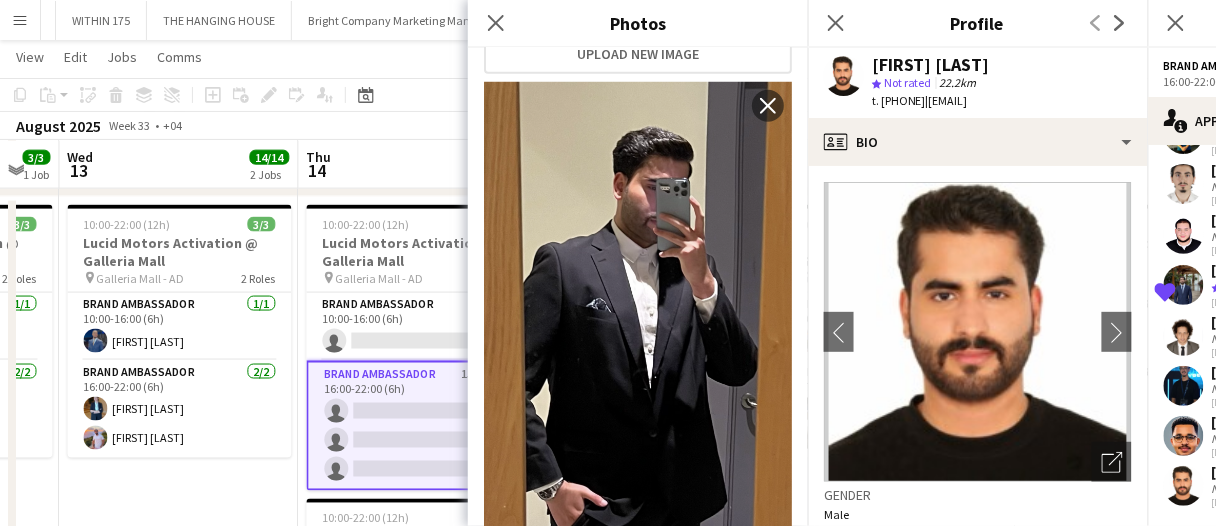 click on "Thu   14   3/7   2 Jobs" at bounding box center (418, 165) 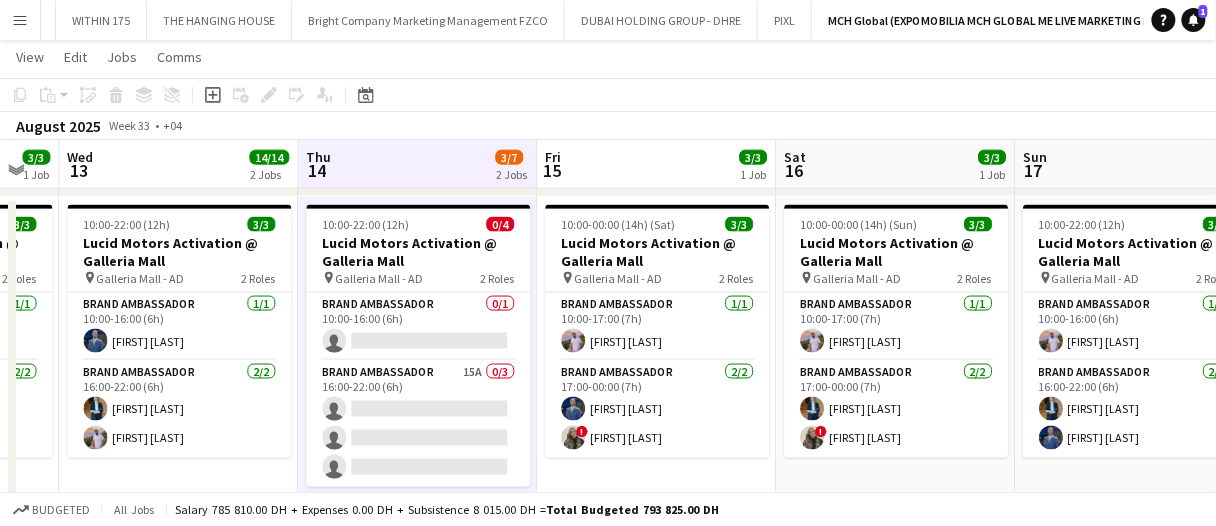 click on "Thu   14   3/7   2 Jobs" at bounding box center (418, 165) 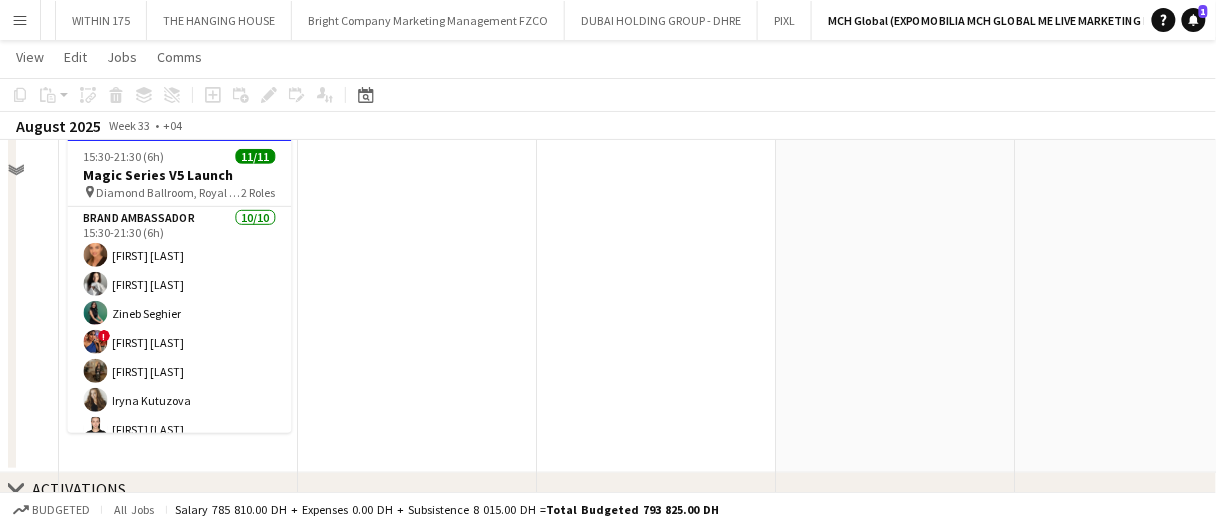 scroll, scrollTop: 0, scrollLeft: 0, axis: both 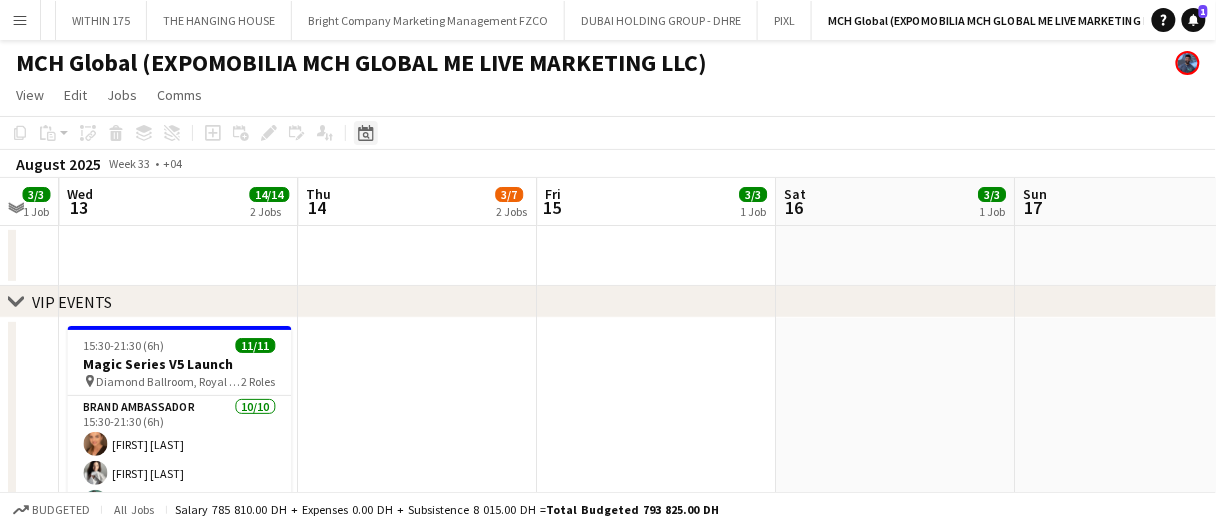 click on "Date picker" 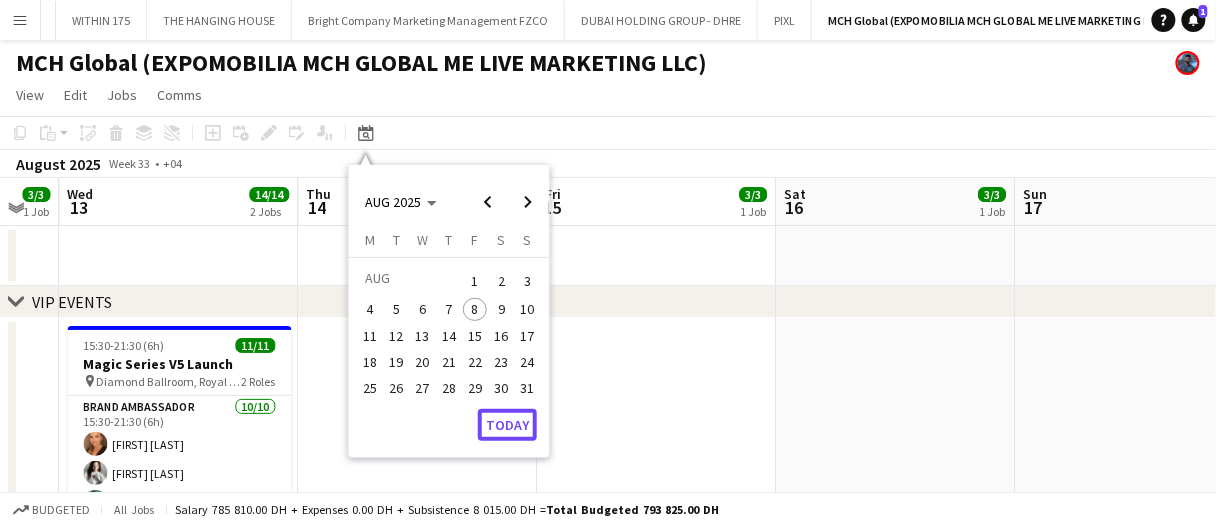 click on "Today" at bounding box center [507, 425] 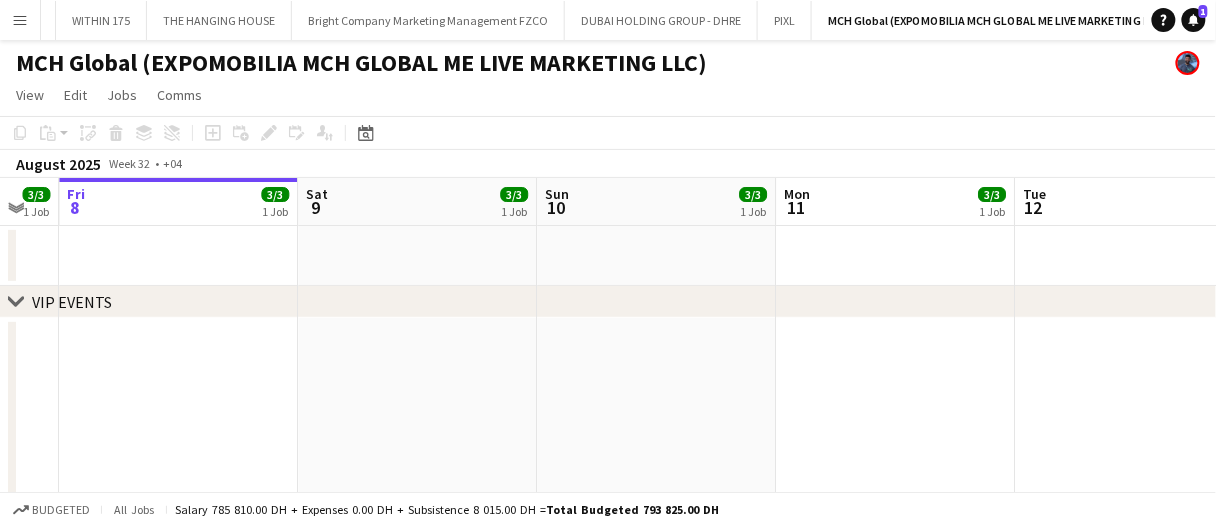 scroll, scrollTop: 0, scrollLeft: 687, axis: horizontal 